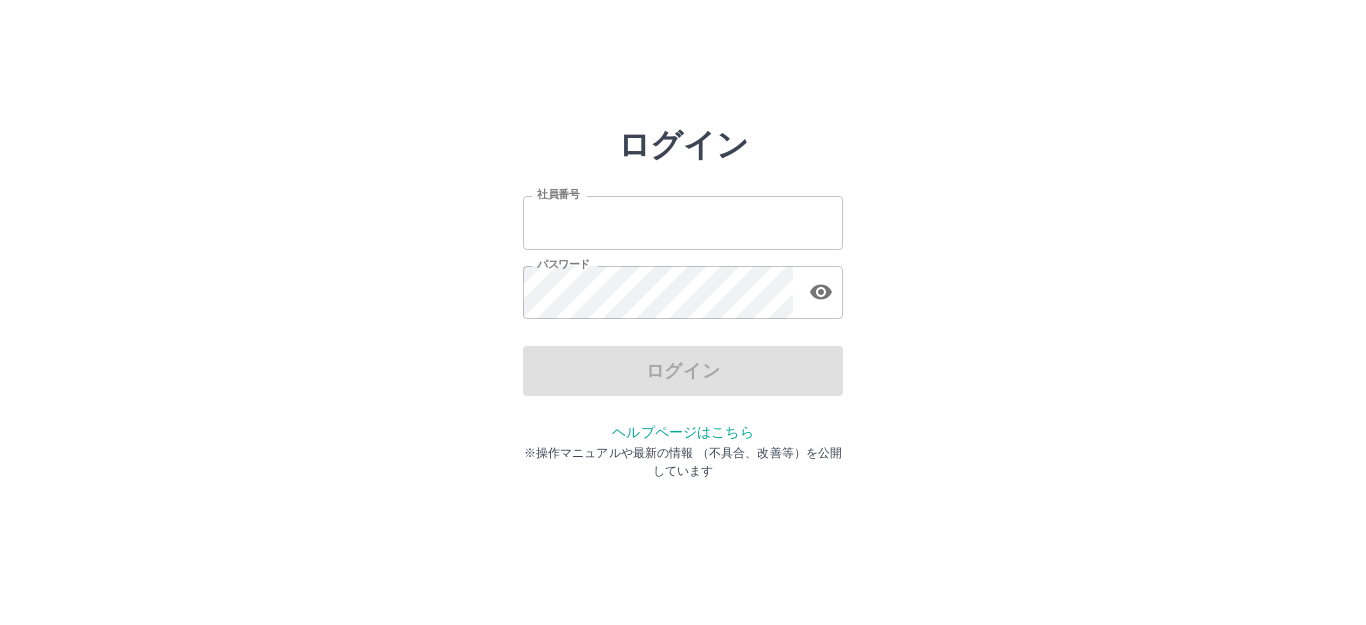 type on "*******" 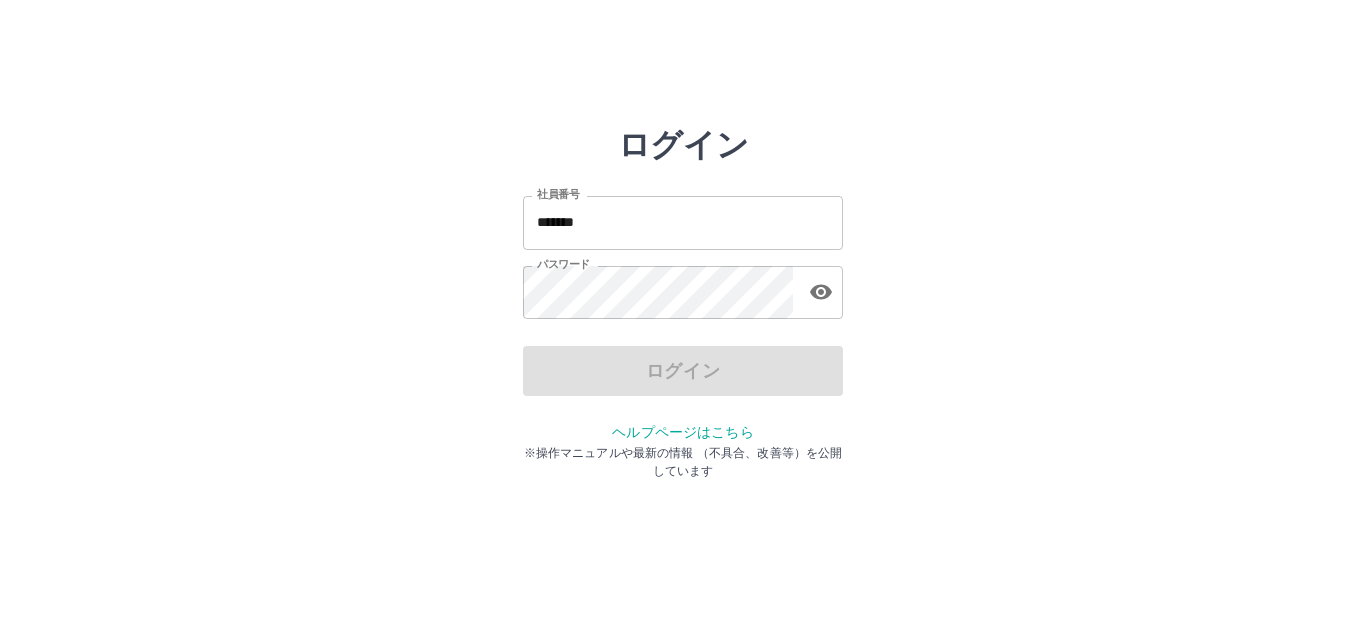 scroll, scrollTop: 0, scrollLeft: 0, axis: both 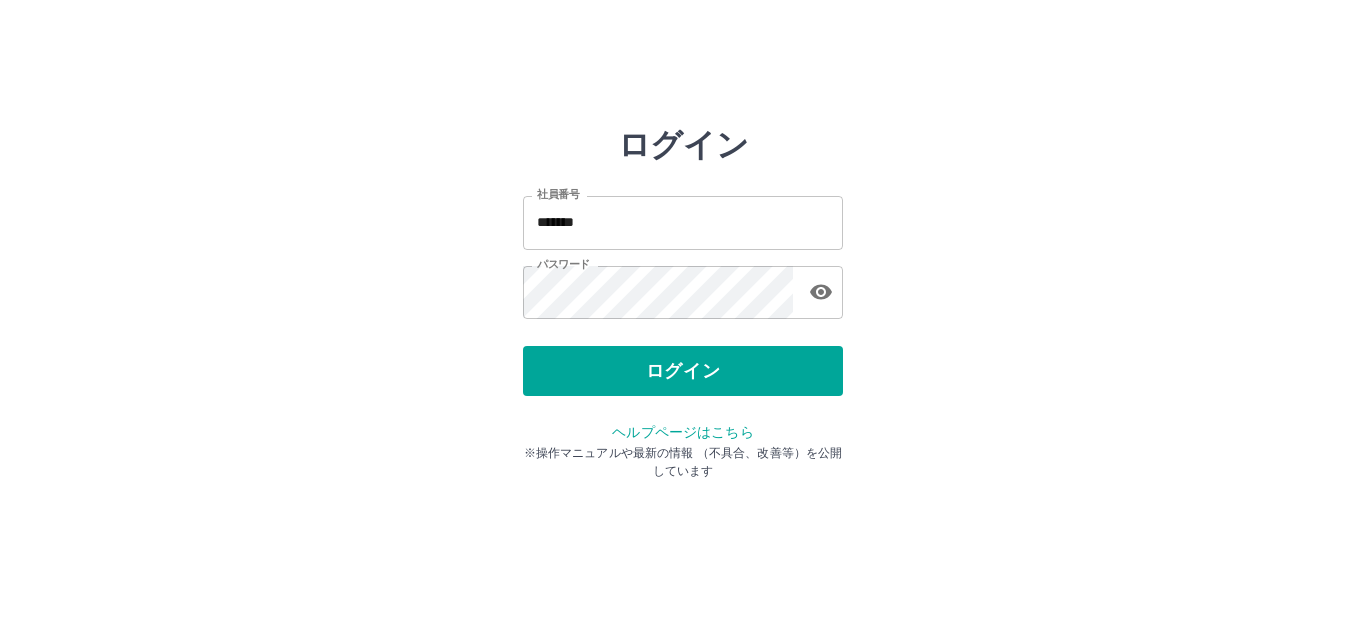 click on "ログイン" at bounding box center [683, 371] 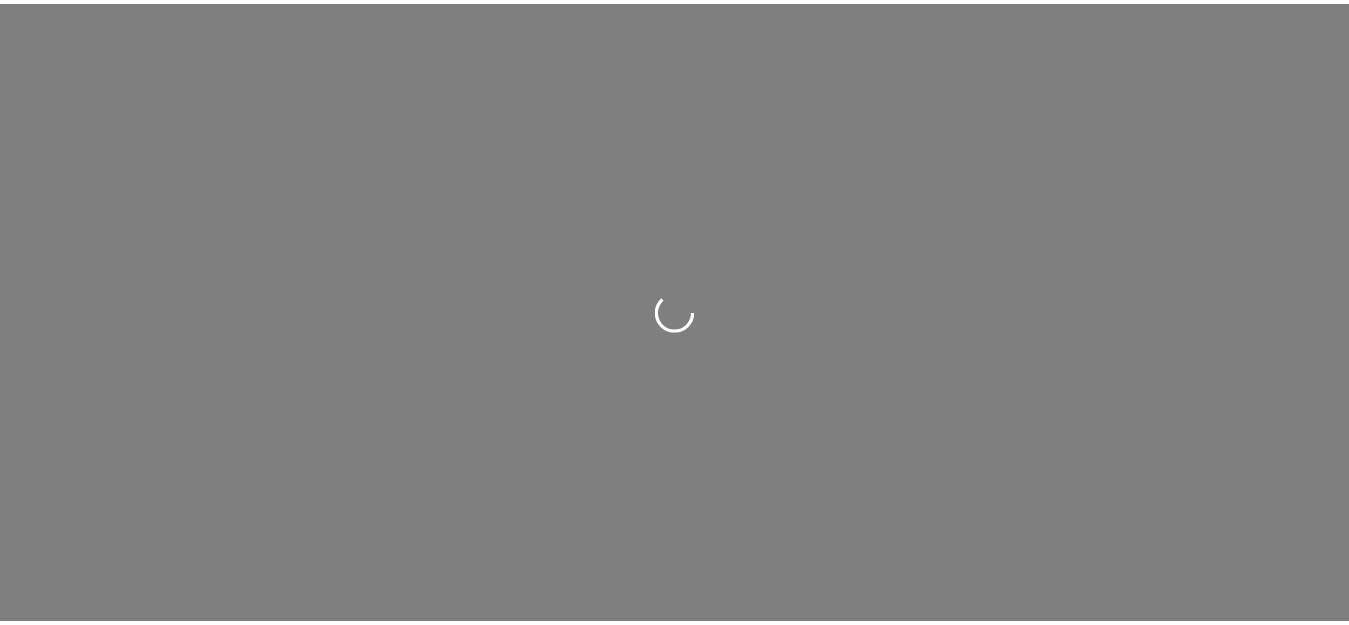 scroll, scrollTop: 0, scrollLeft: 0, axis: both 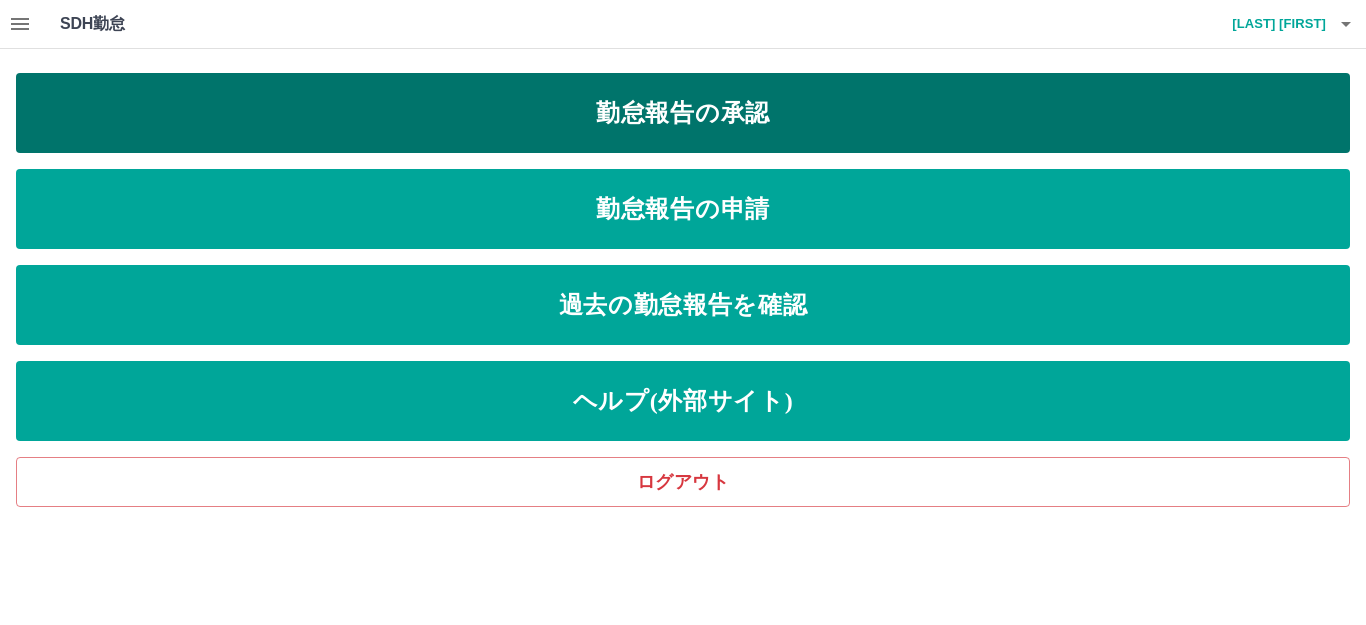click on "勤怠報告の承認" at bounding box center [683, 113] 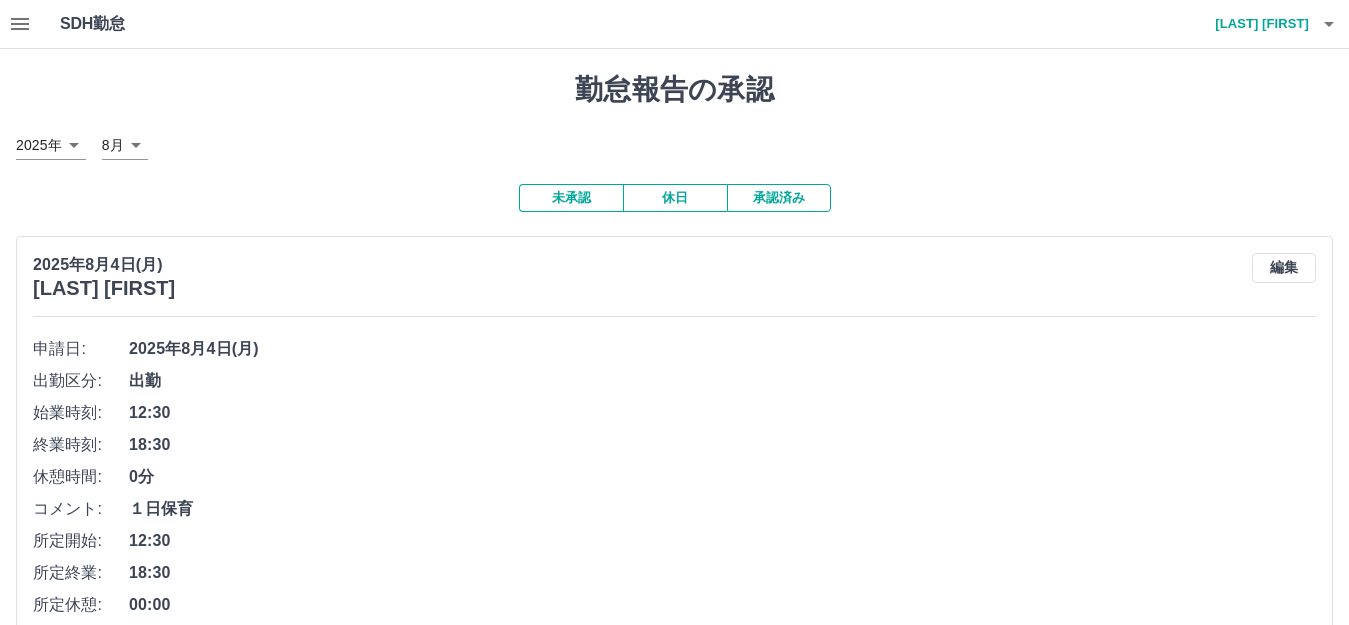 click on "承認済み" at bounding box center [779, 198] 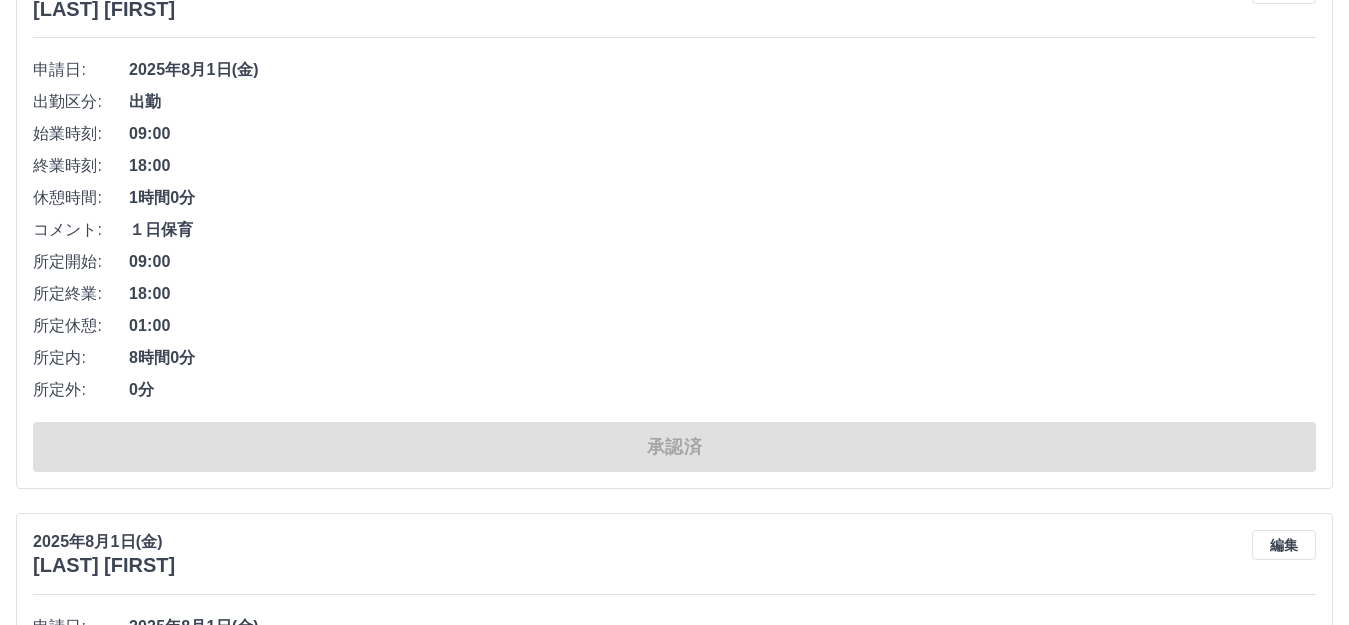 scroll, scrollTop: 2598, scrollLeft: 0, axis: vertical 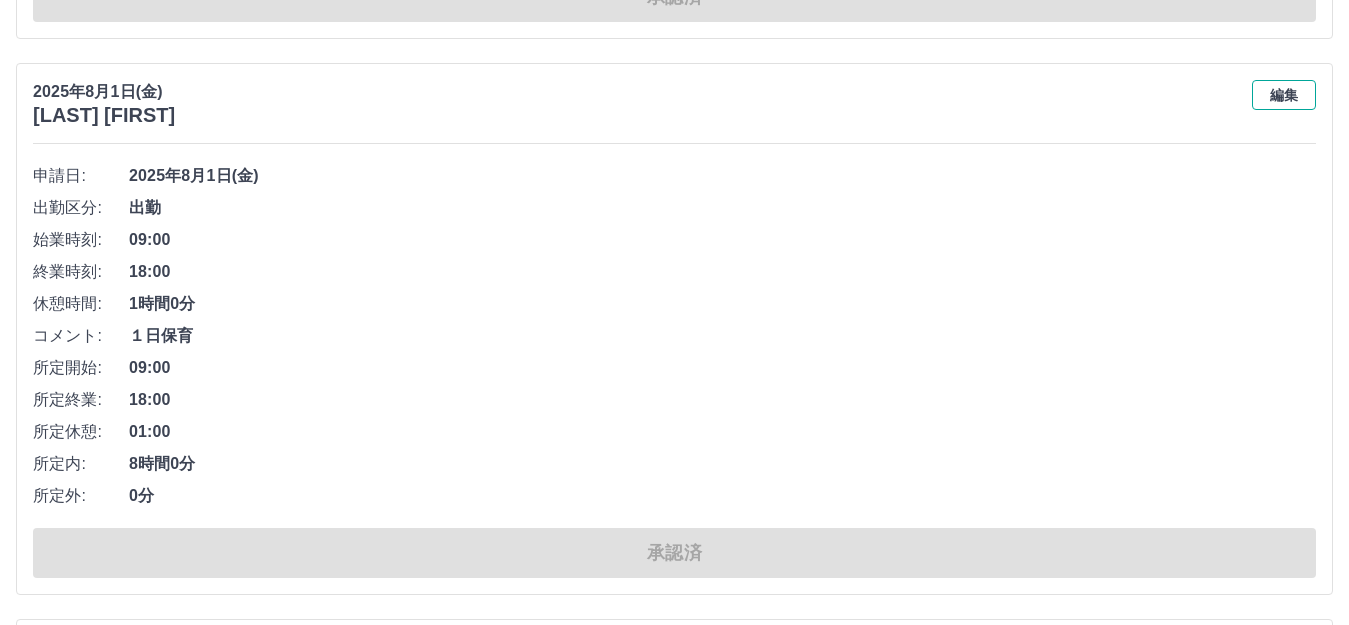 click on "編集" at bounding box center (1284, 95) 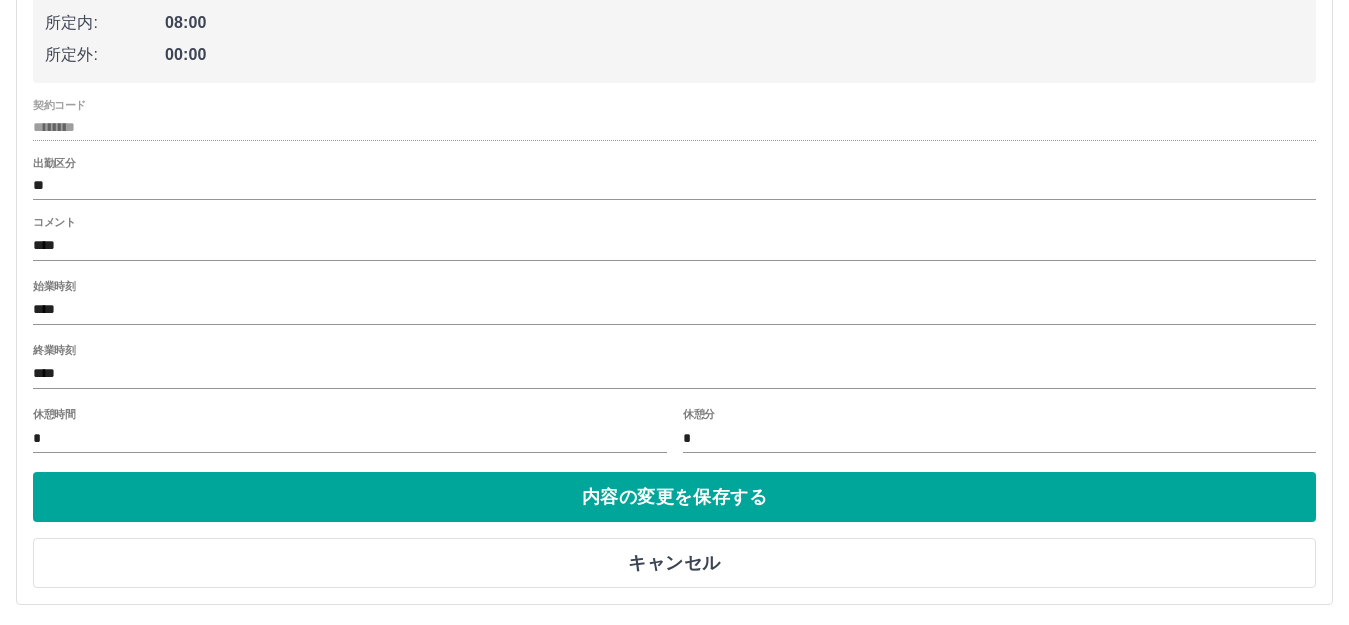 scroll, scrollTop: 2731, scrollLeft: 0, axis: vertical 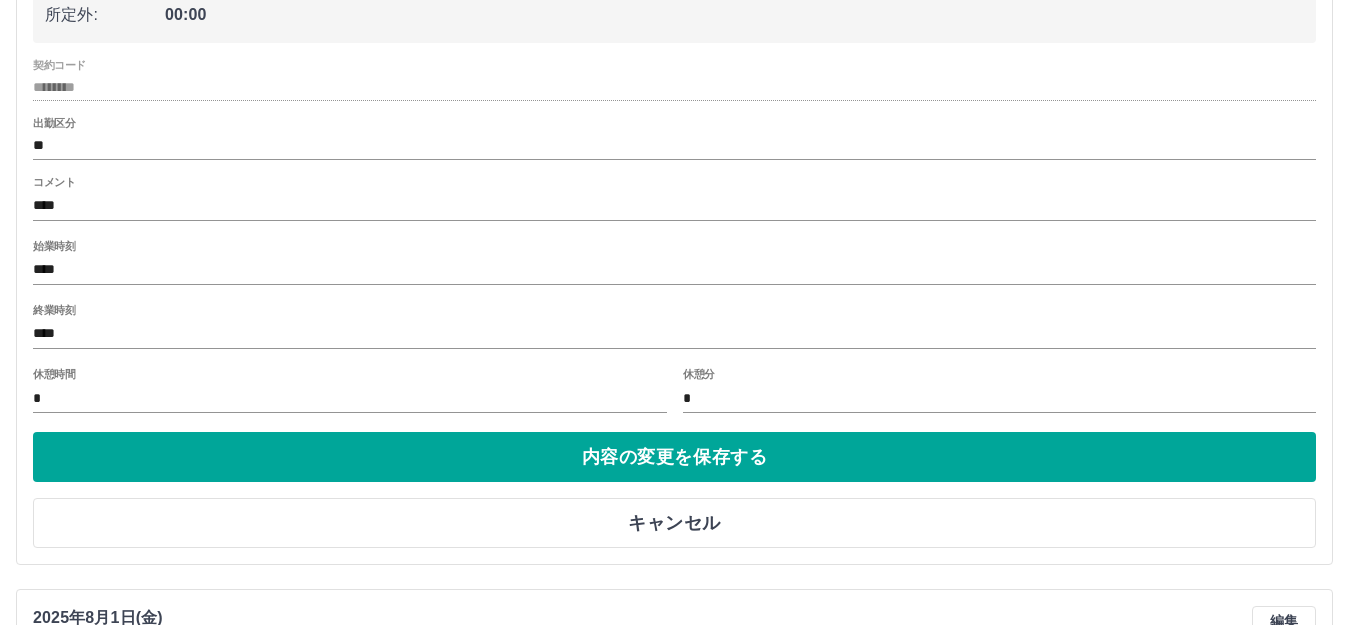 click on "****" at bounding box center (674, 334) 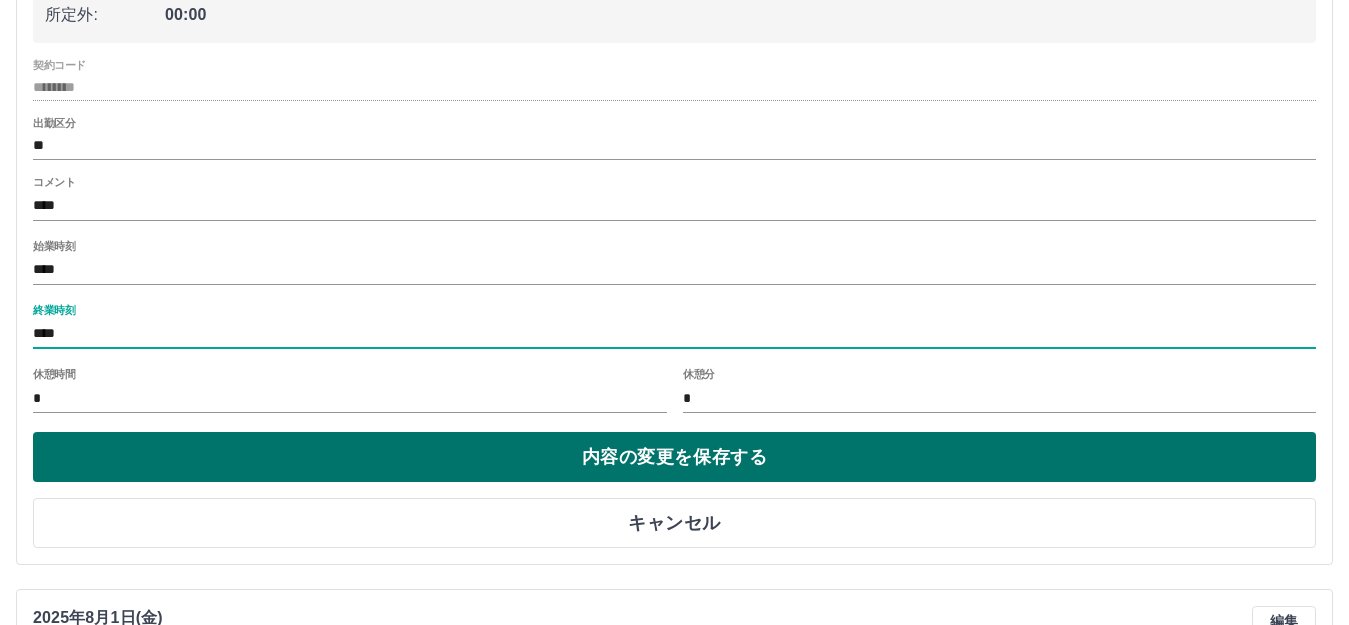 type on "****" 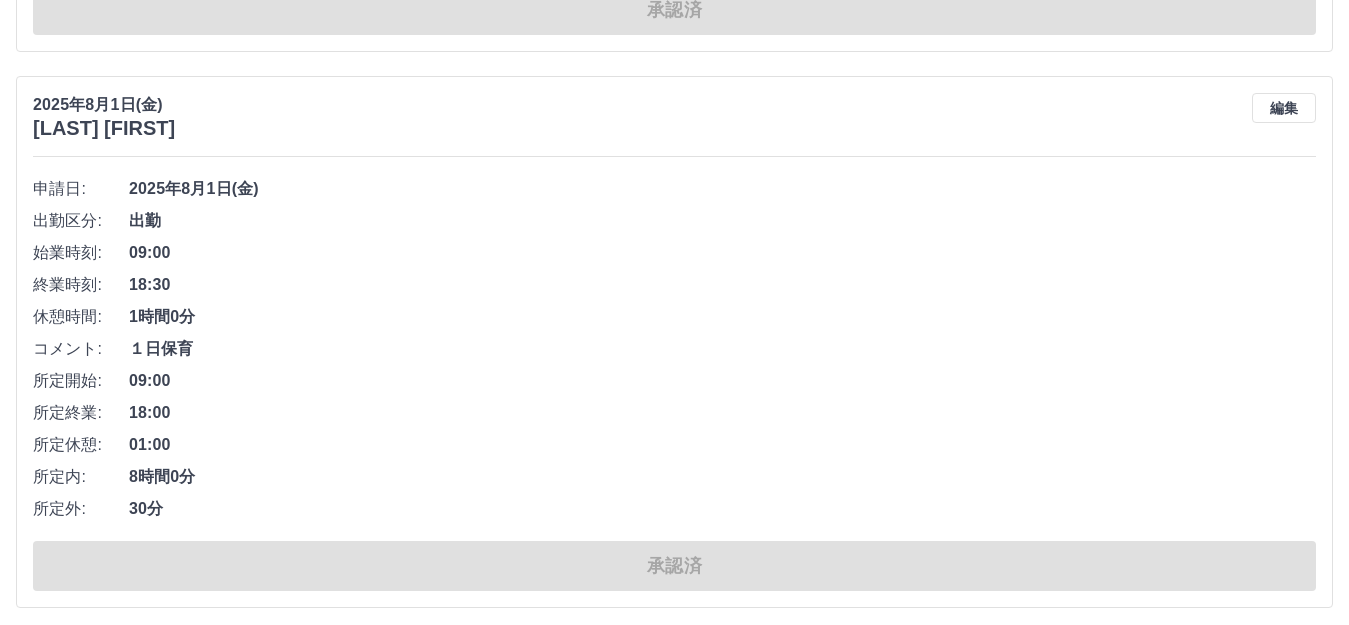 scroll, scrollTop: 2371, scrollLeft: 0, axis: vertical 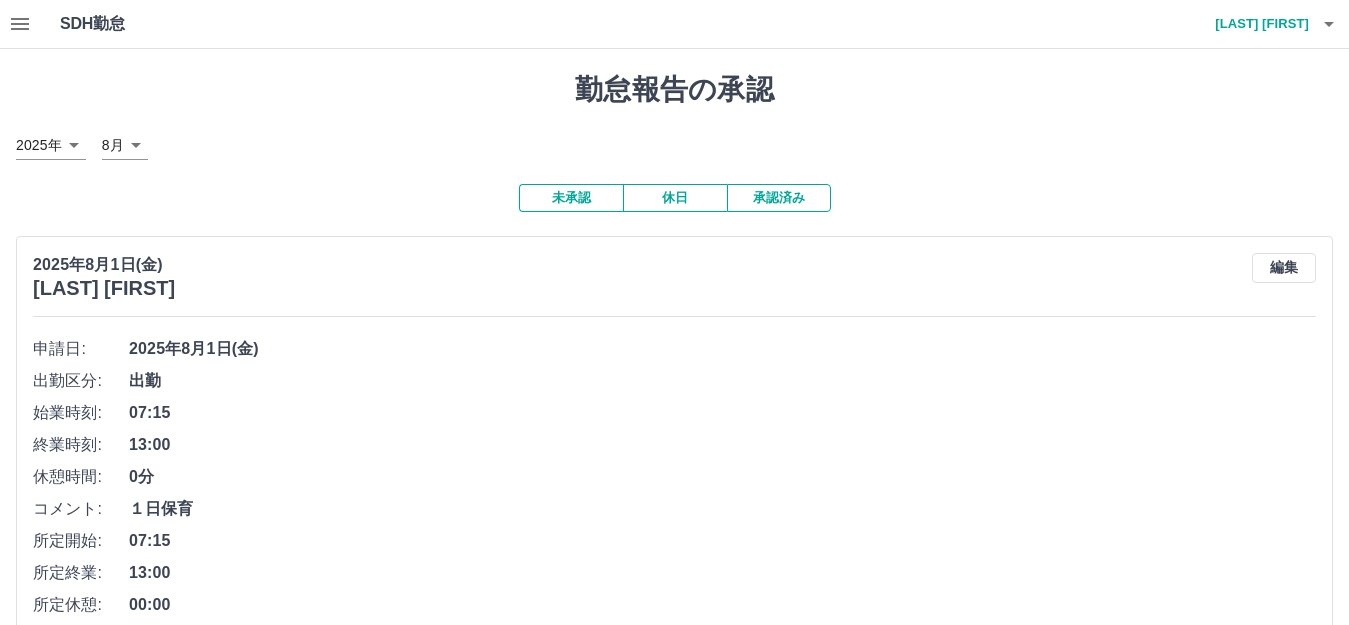 click on "未承認" at bounding box center (571, 198) 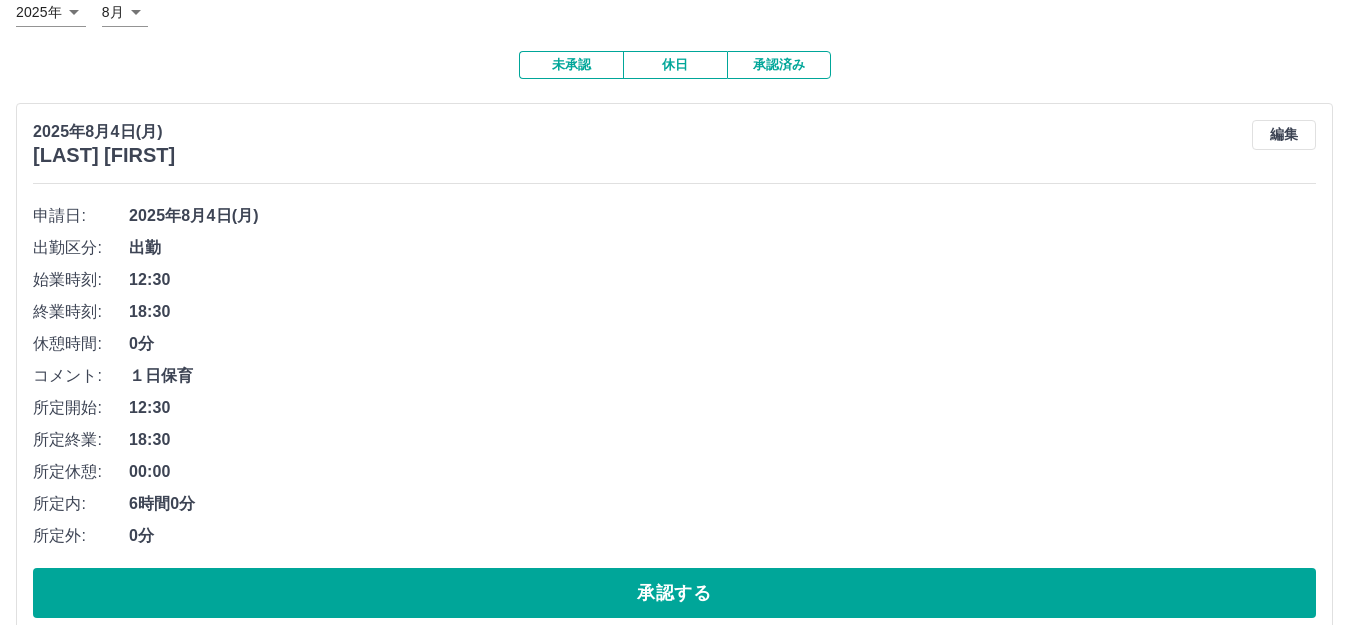 scroll, scrollTop: 169, scrollLeft: 0, axis: vertical 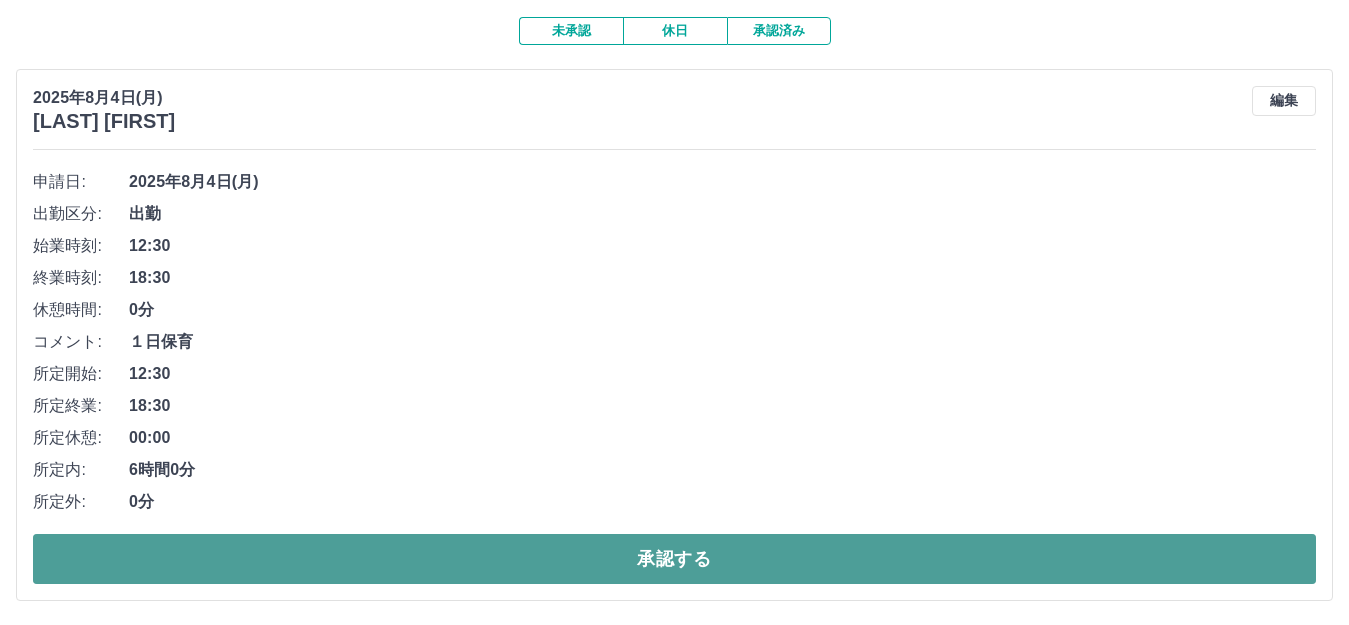 click on "承認する" at bounding box center [674, 559] 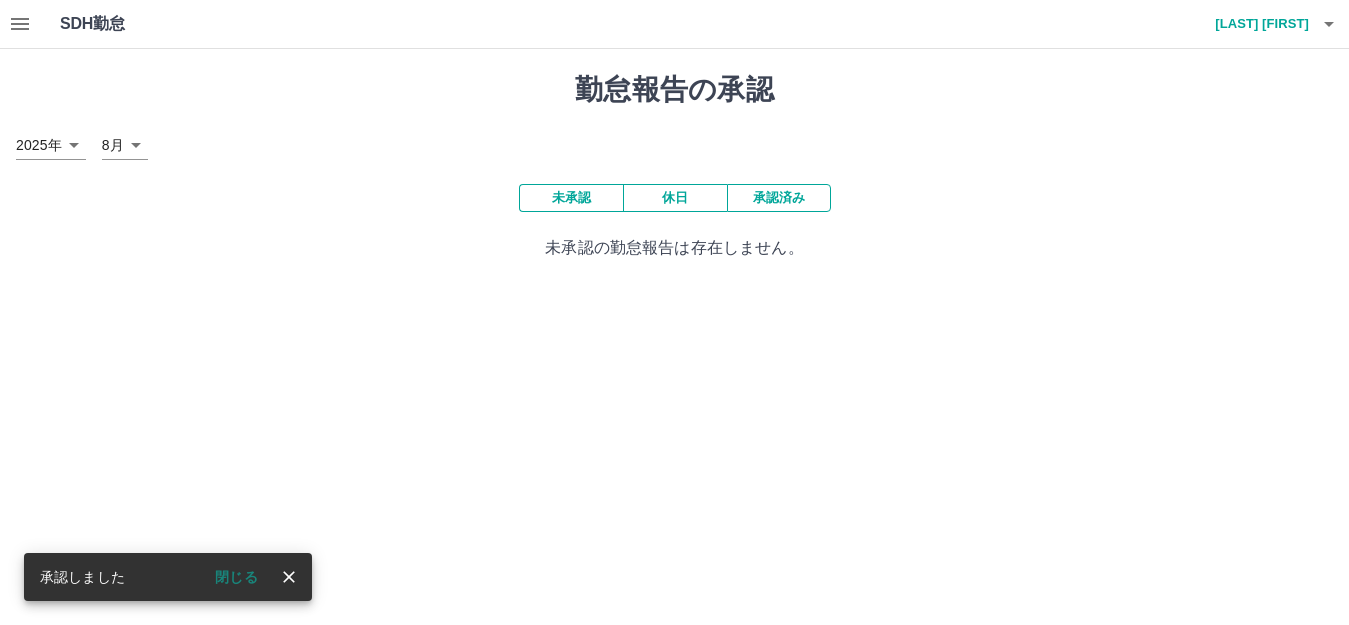 scroll, scrollTop: 0, scrollLeft: 0, axis: both 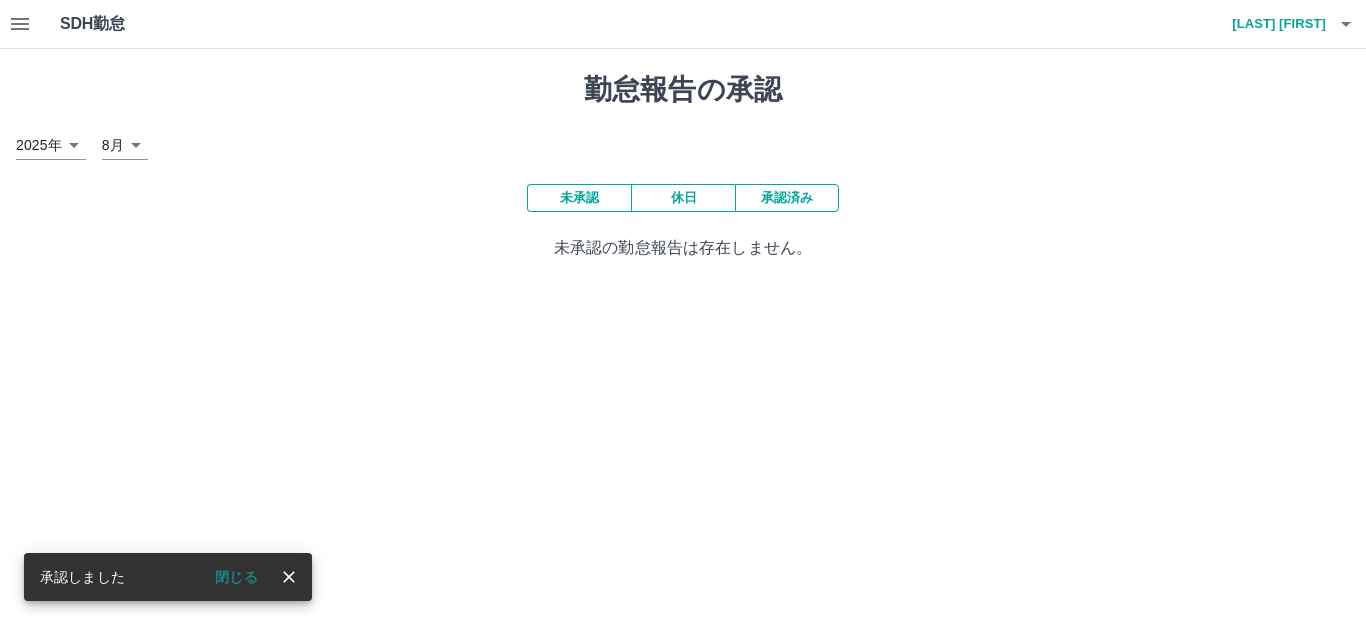 click 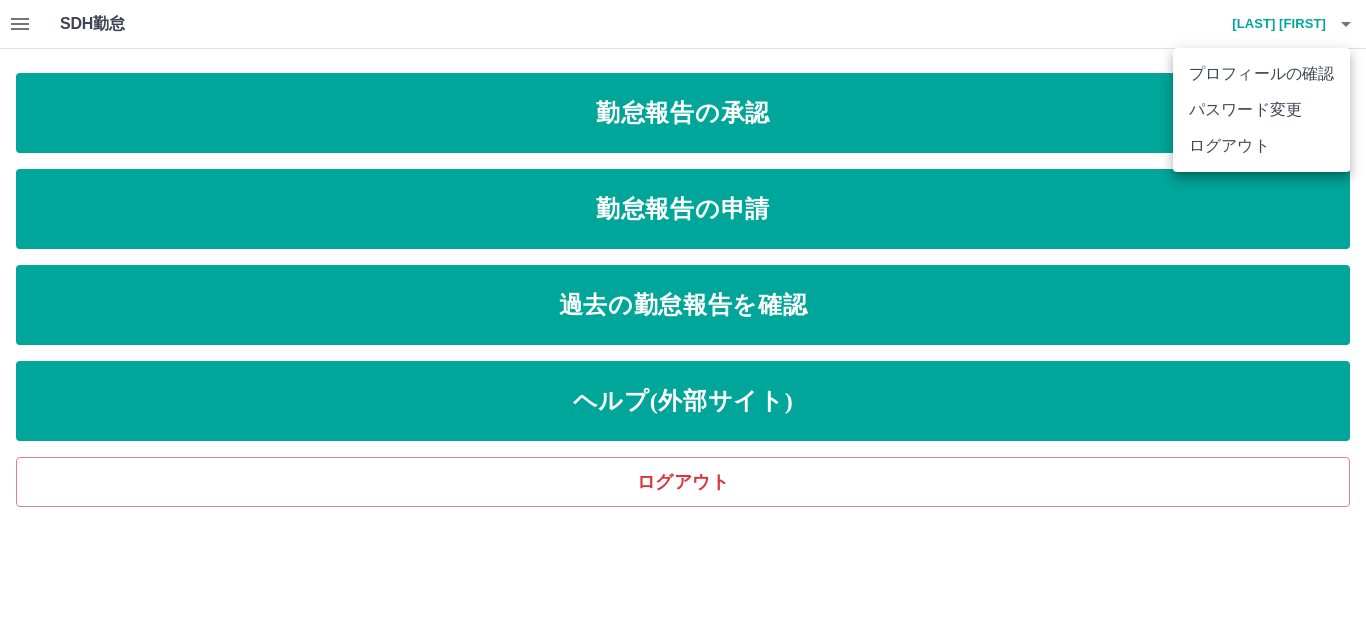 click at bounding box center [683, 312] 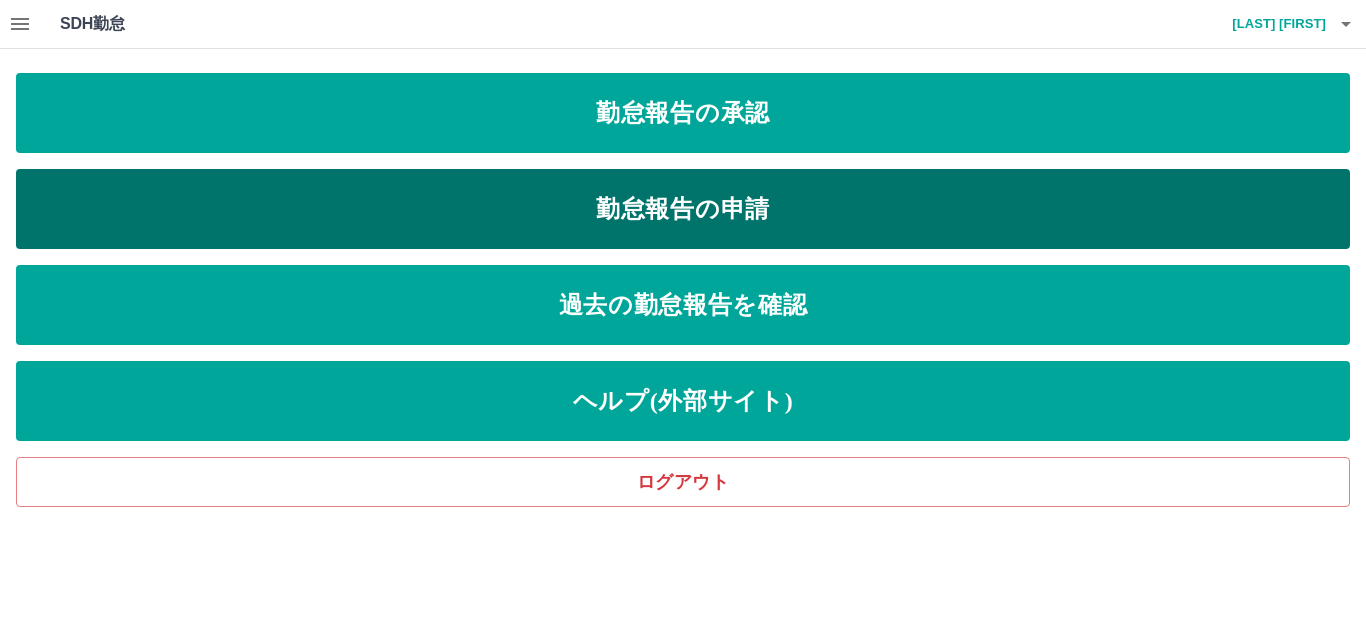 click on "勤怠報告の申請" at bounding box center (683, 209) 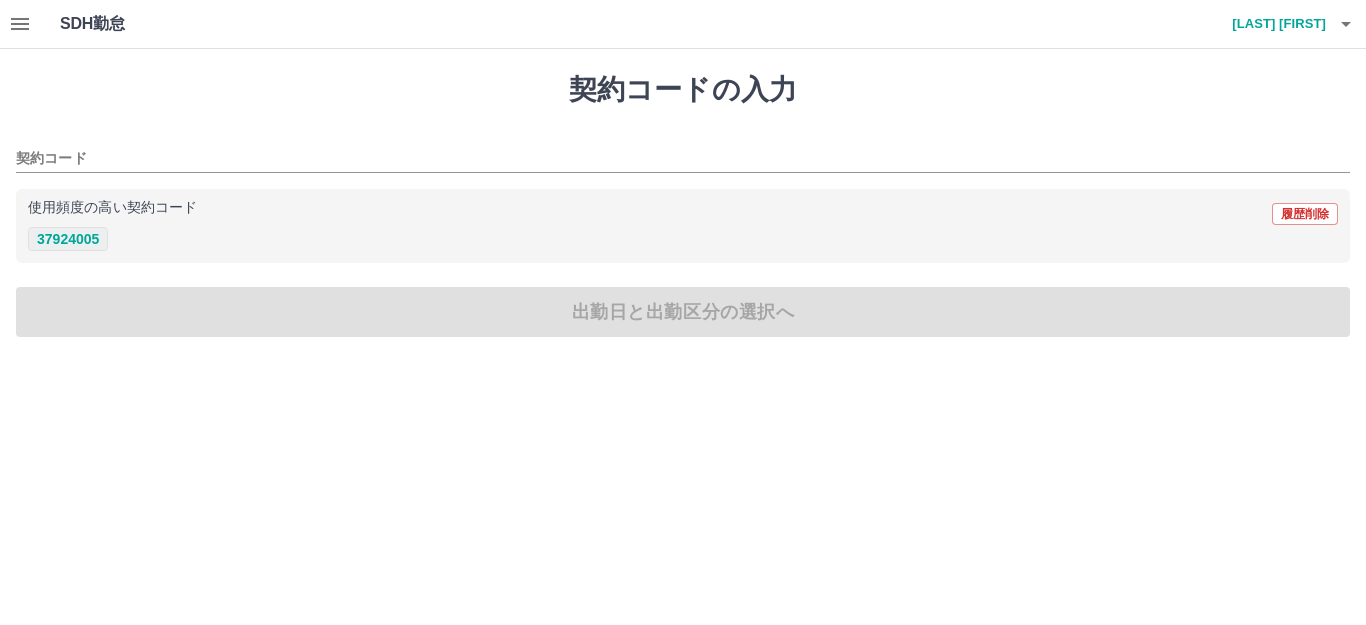 click on "37924005" at bounding box center [68, 239] 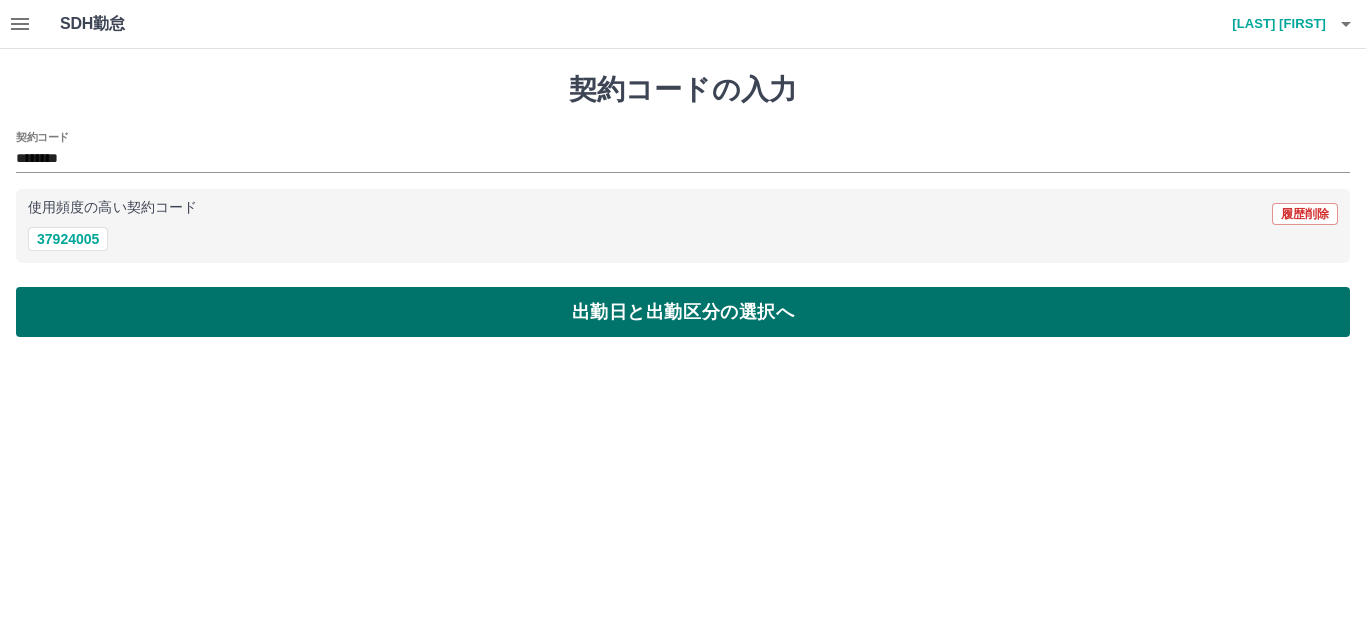 click on "出勤日と出勤区分の選択へ" at bounding box center [683, 312] 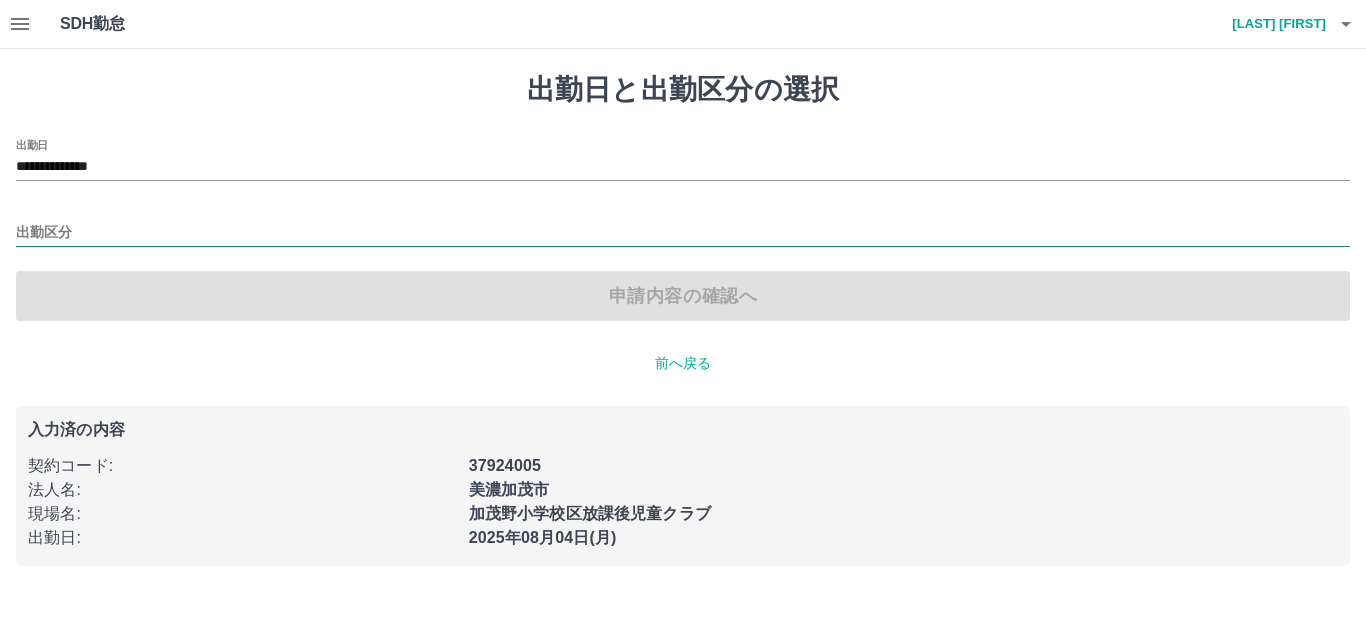 click on "出勤区分" at bounding box center (683, 233) 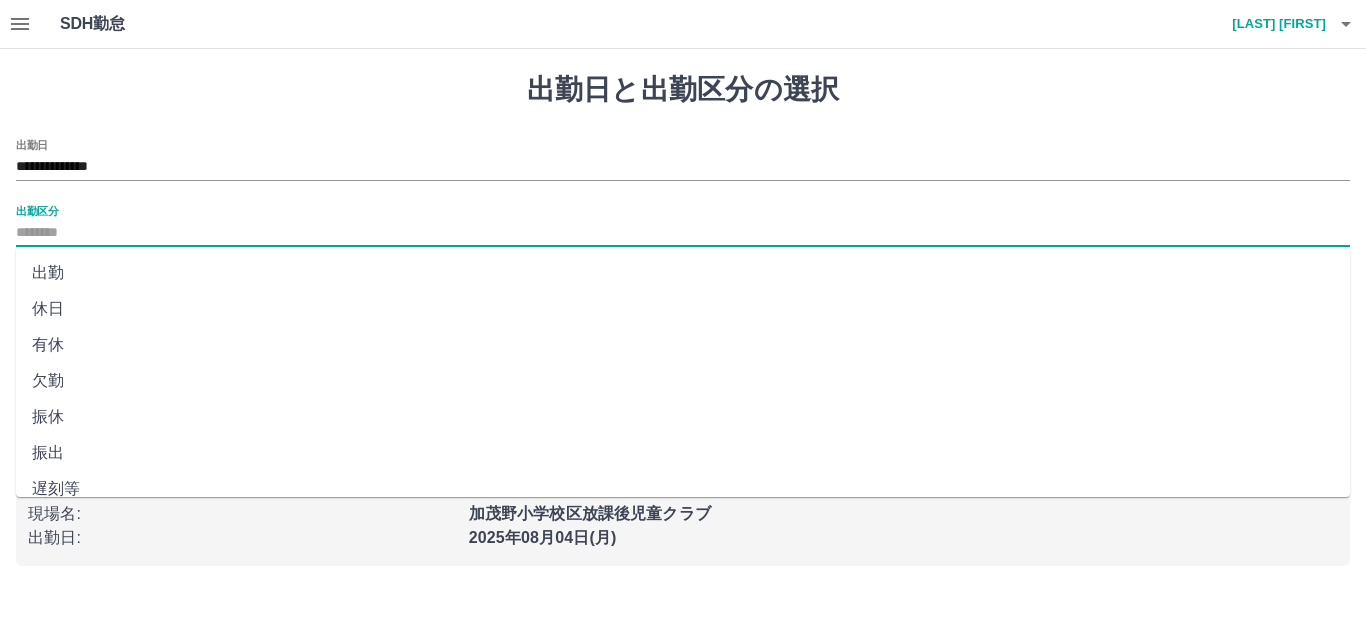 click on "出勤" at bounding box center [683, 273] 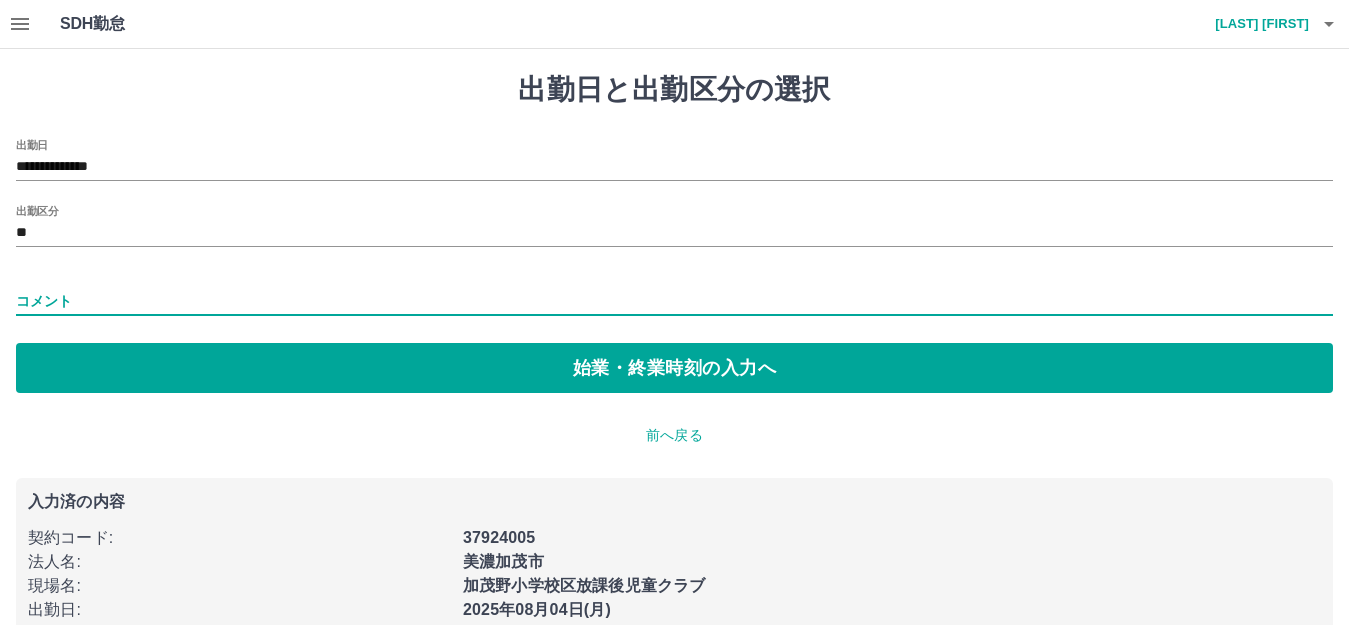 click on "コメント" at bounding box center (674, 301) 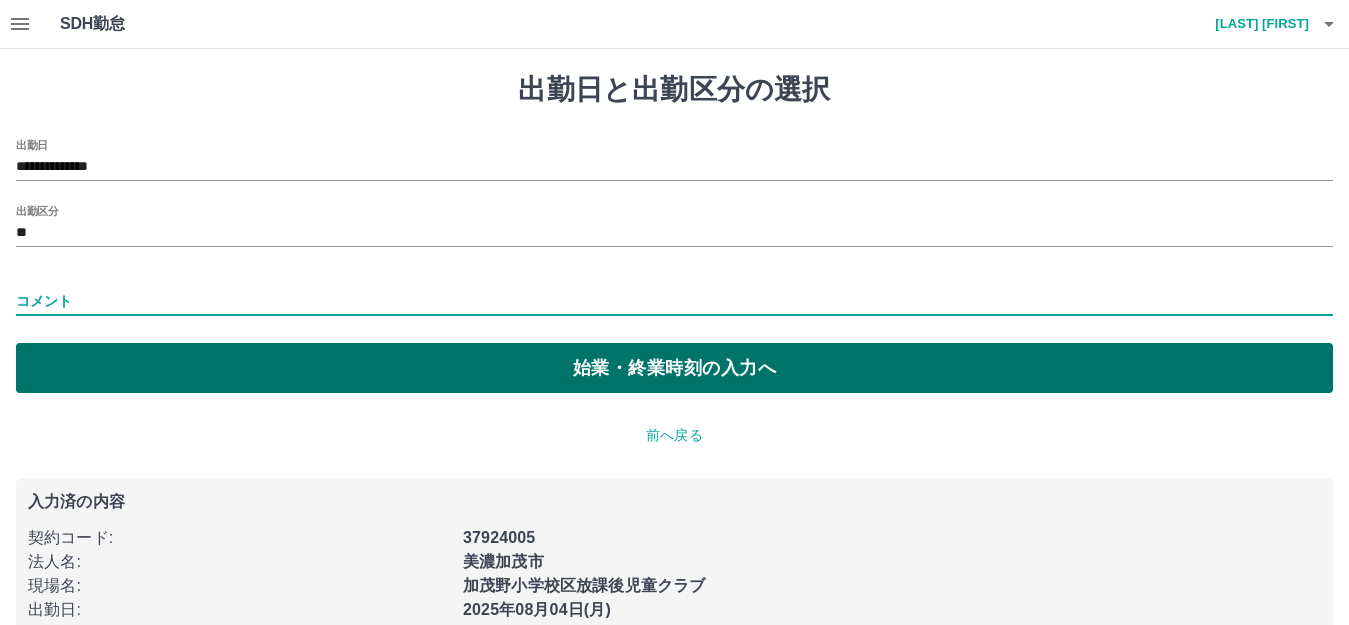 type on "****" 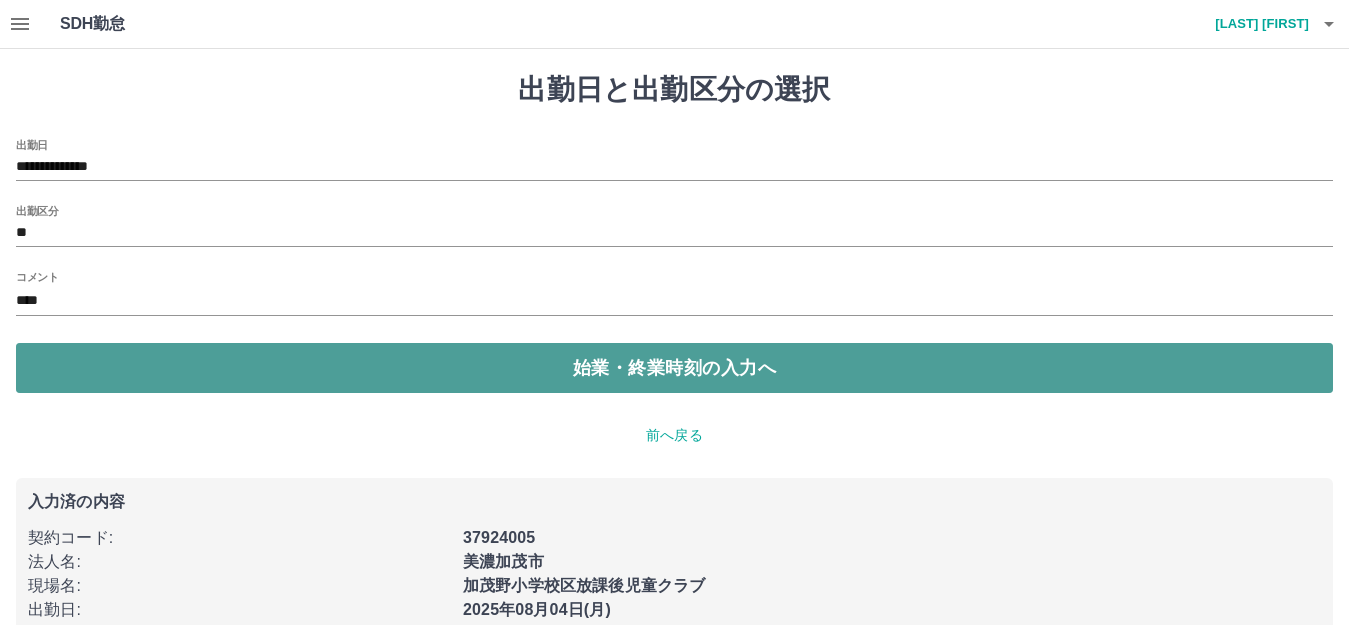click on "始業・終業時刻の入力へ" at bounding box center (674, 368) 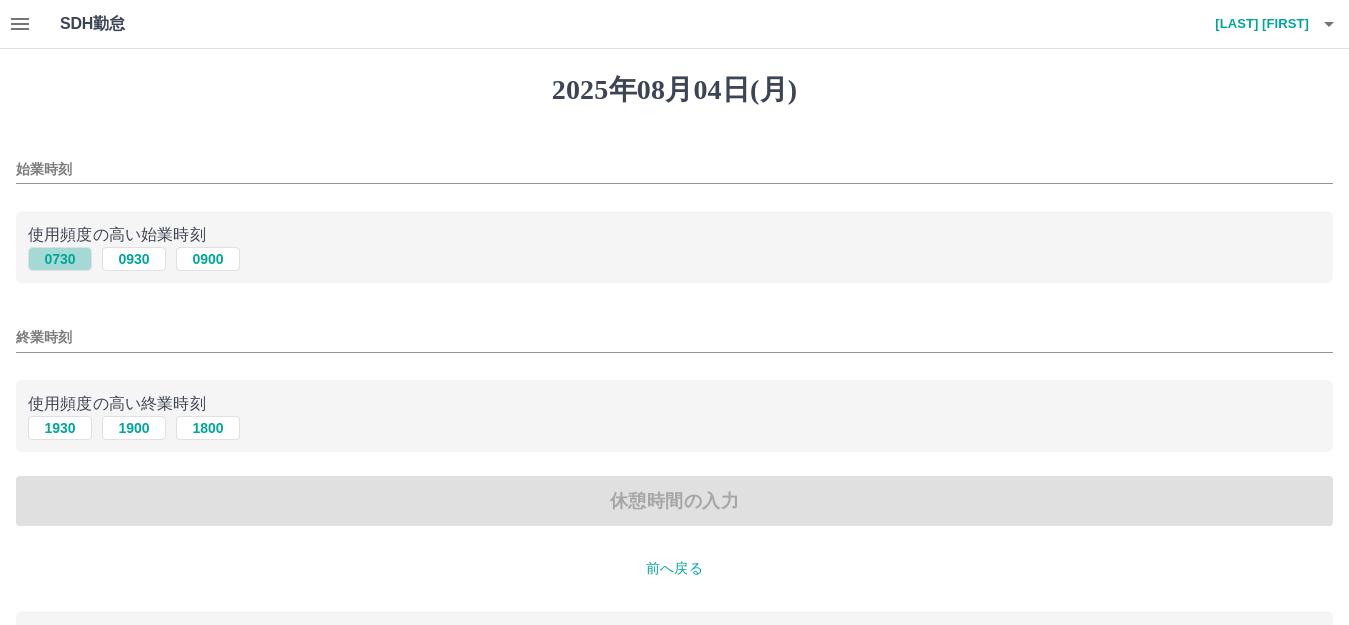 click on "0730" at bounding box center [60, 259] 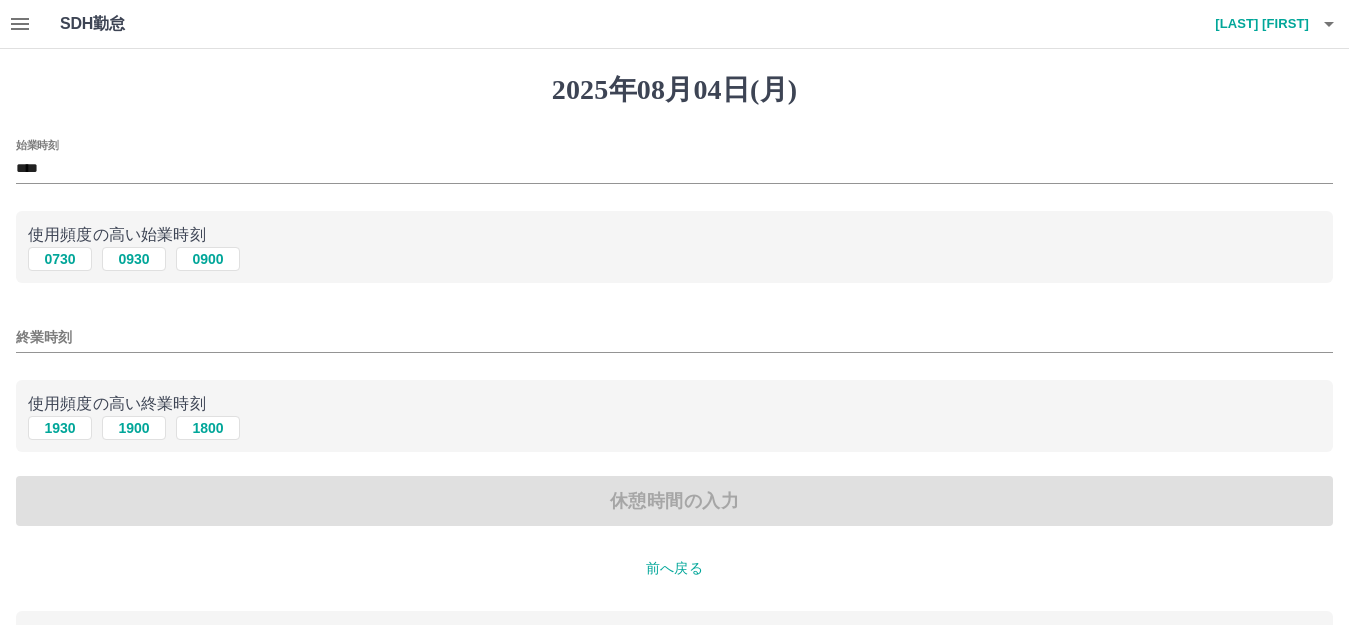 click on "始業時刻 **** 使用頻度の高い始業時刻 0730 0930 0900 終業時刻 使用頻度の高い終業時刻 1930 1900 1800 休憩時間の入力" at bounding box center [674, 333] 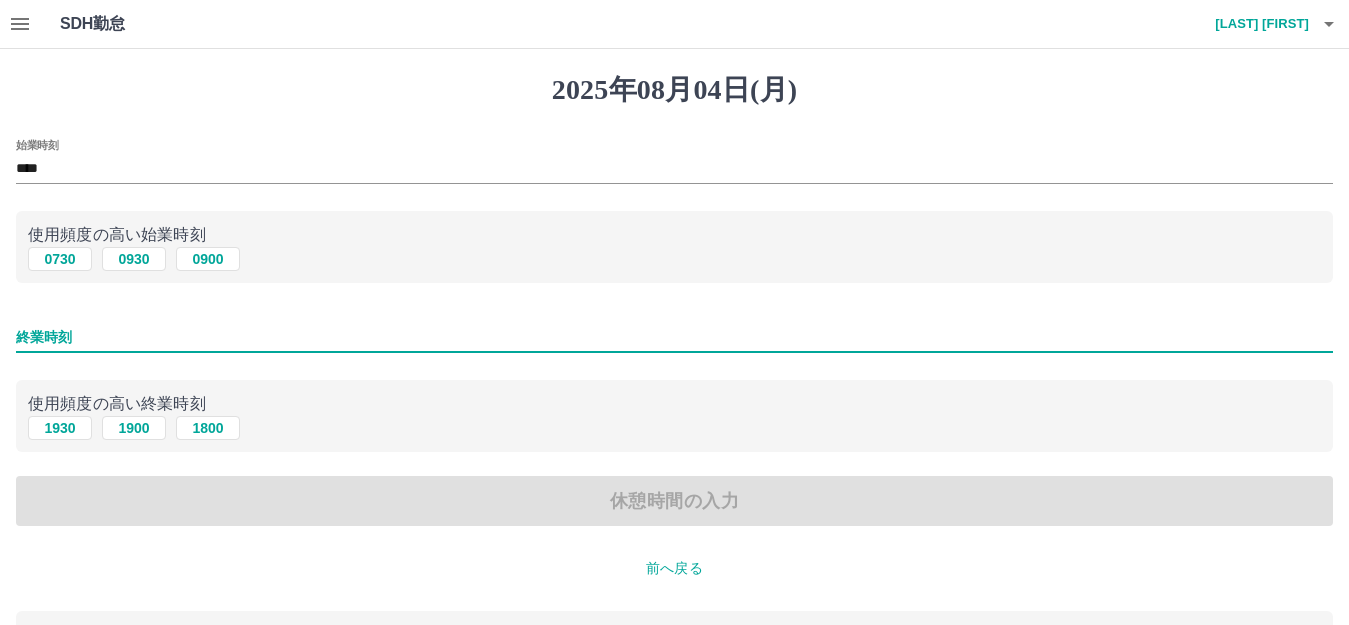 click on "終業時刻" at bounding box center [674, 337] 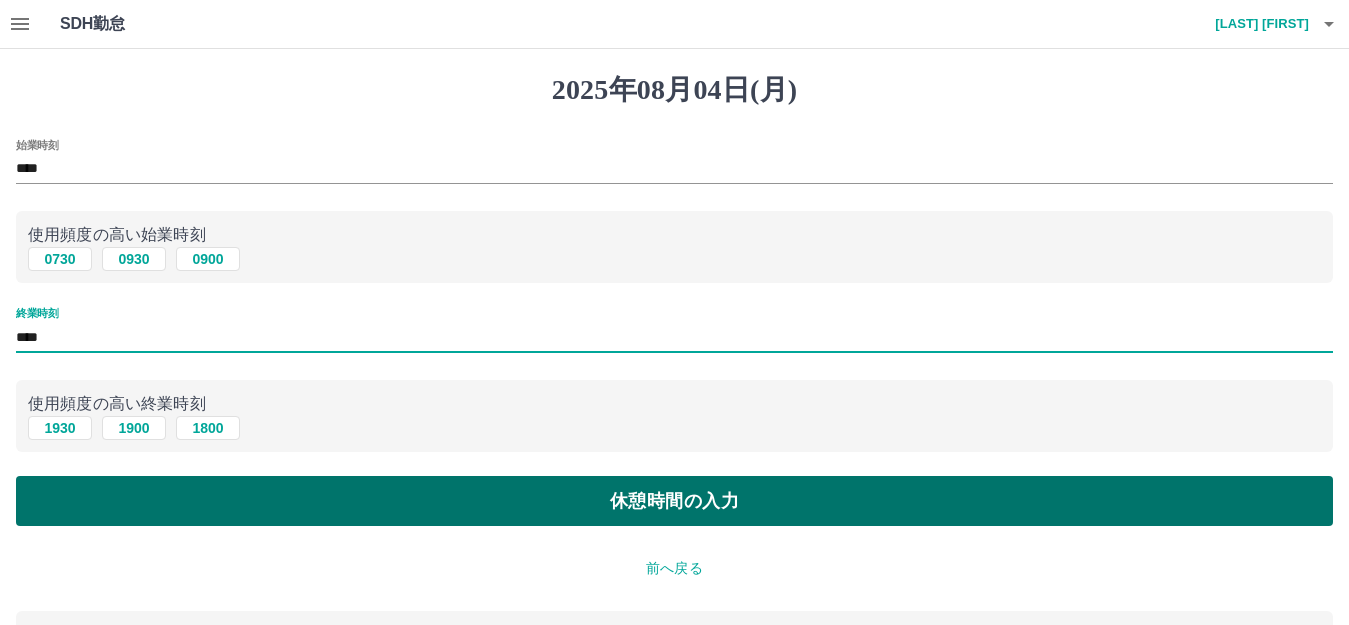 type on "****" 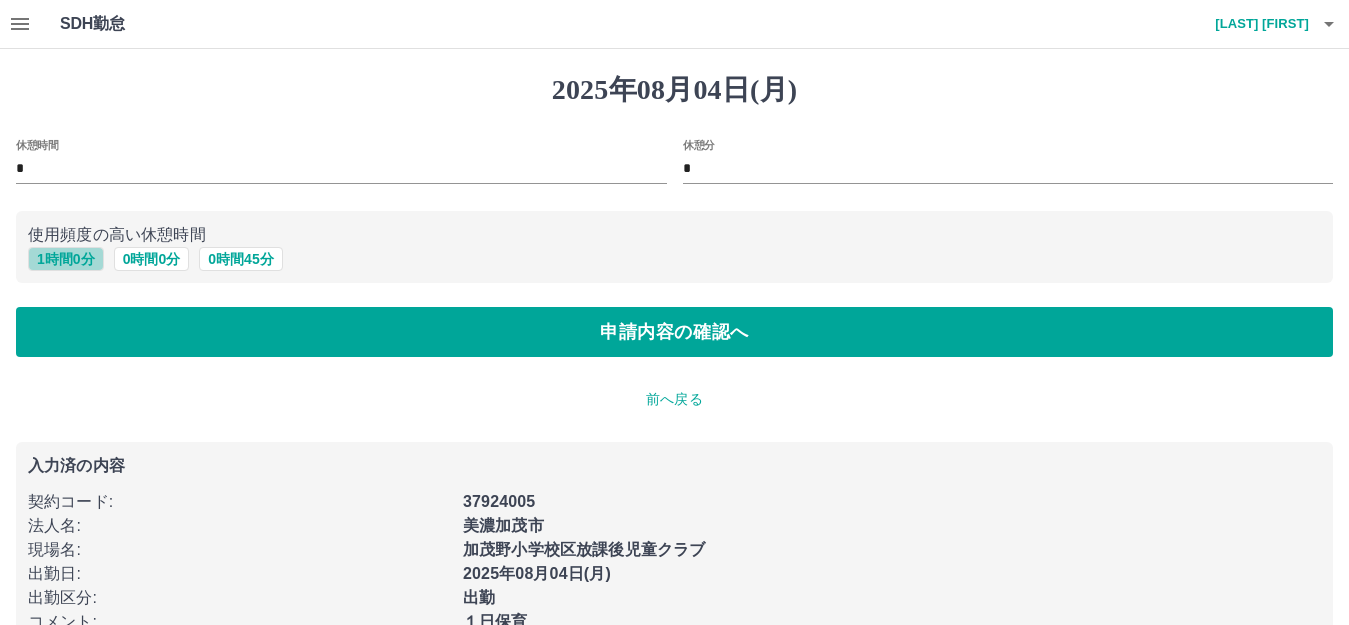 click on "1 時間 0 分" at bounding box center [66, 259] 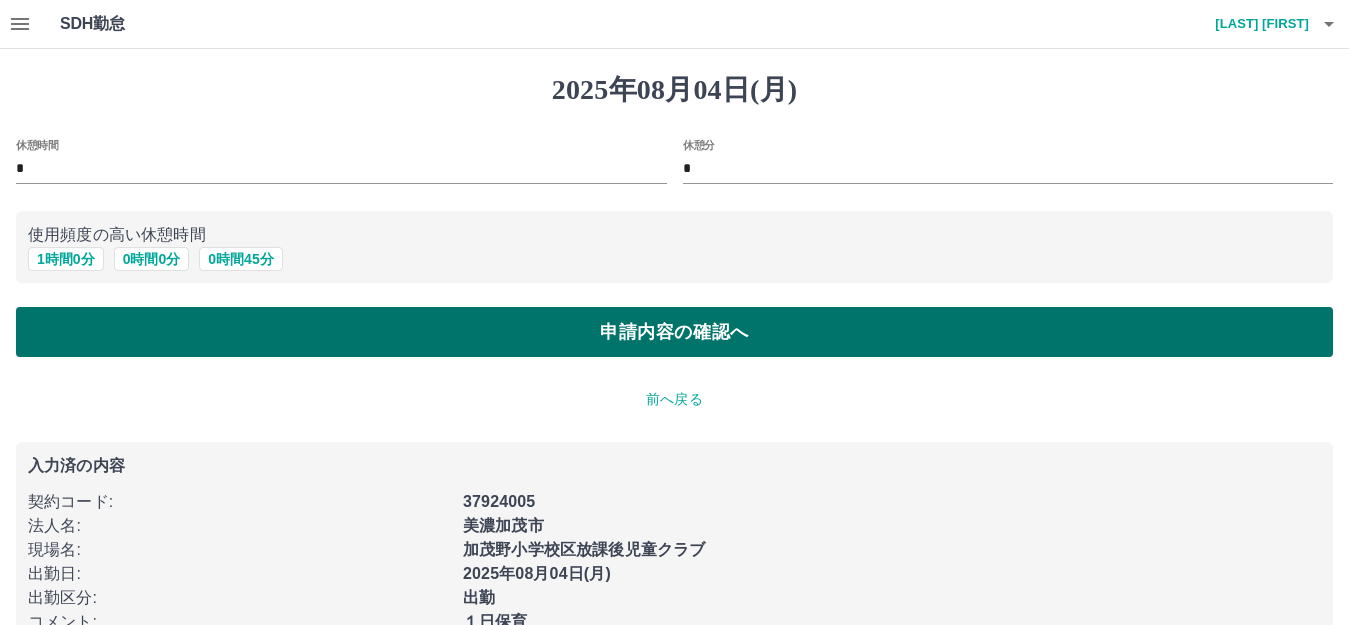 click on "申請内容の確認へ" at bounding box center [674, 332] 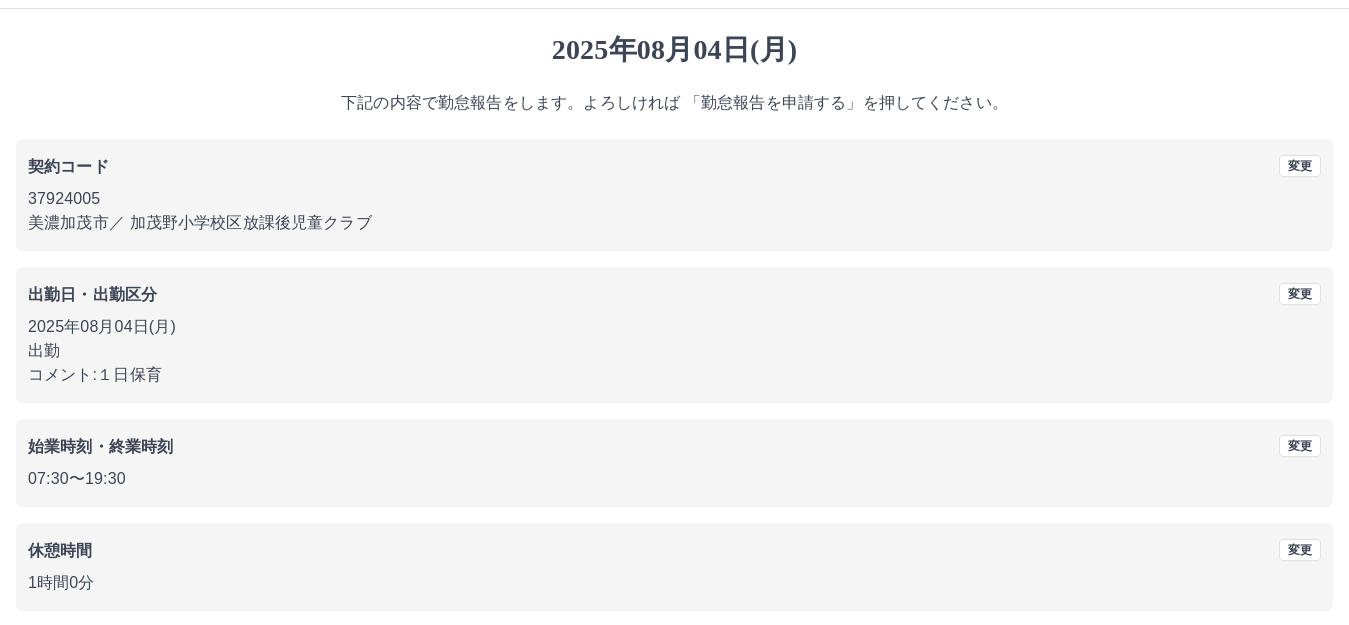 scroll, scrollTop: 124, scrollLeft: 0, axis: vertical 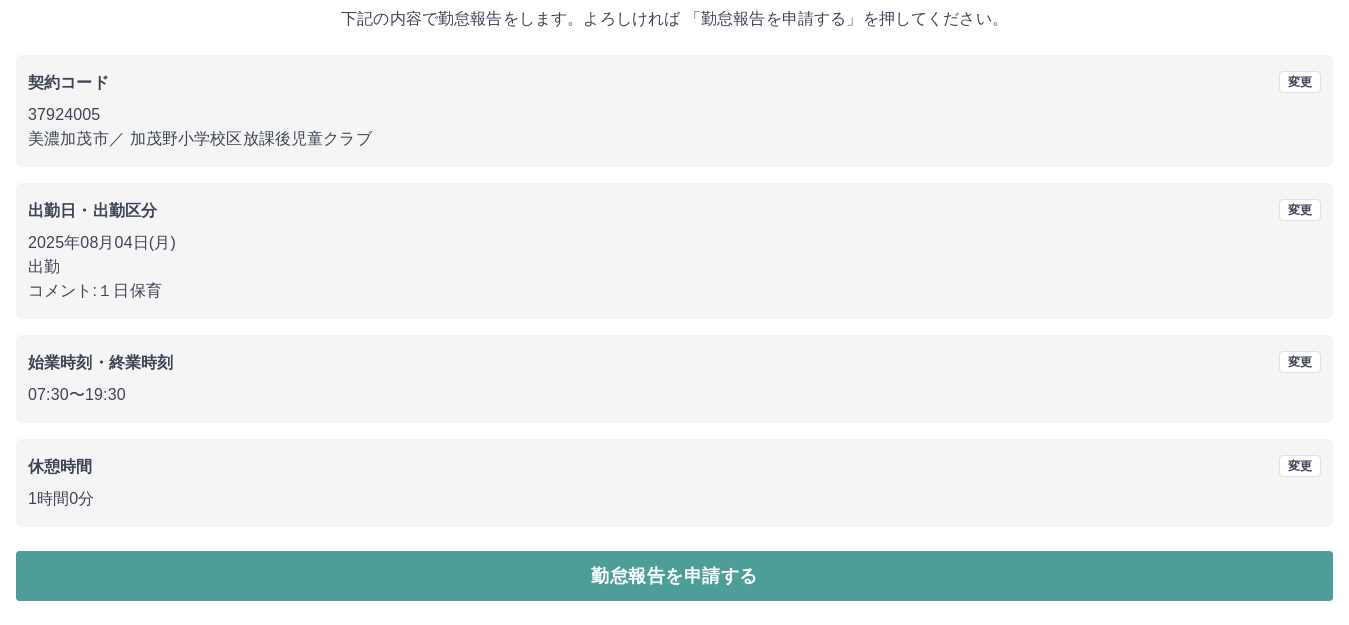 click on "勤怠報告を申請する" at bounding box center (674, 576) 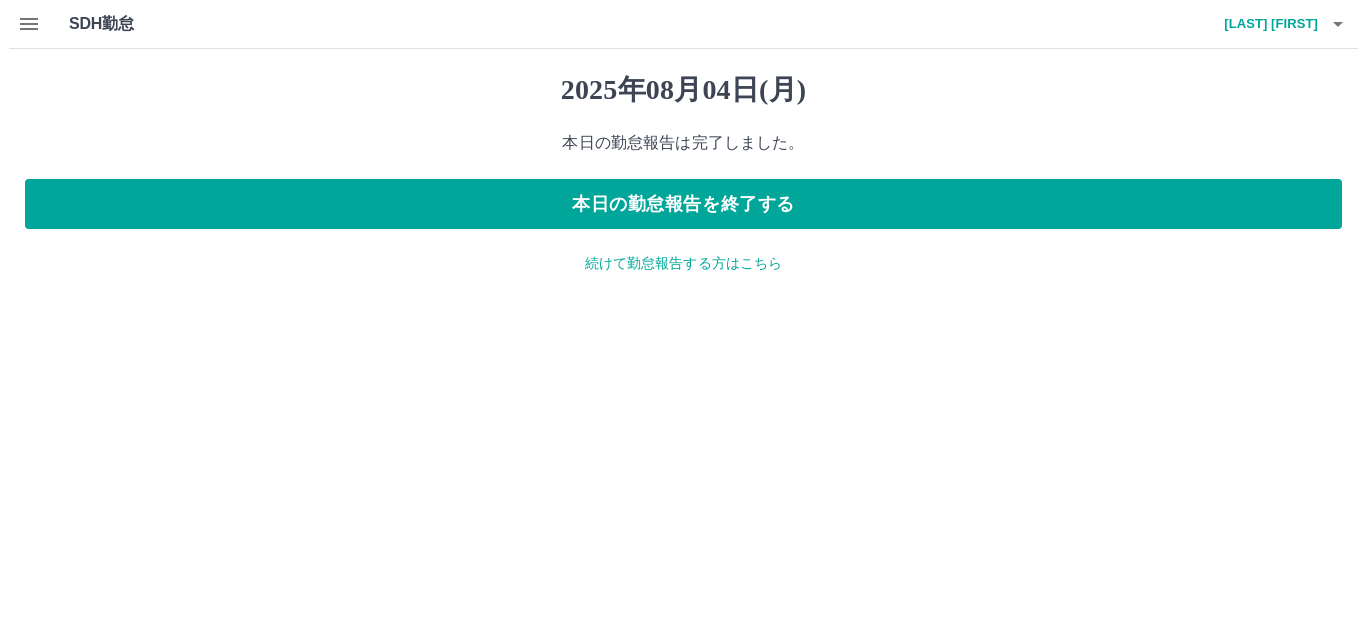 scroll, scrollTop: 0, scrollLeft: 0, axis: both 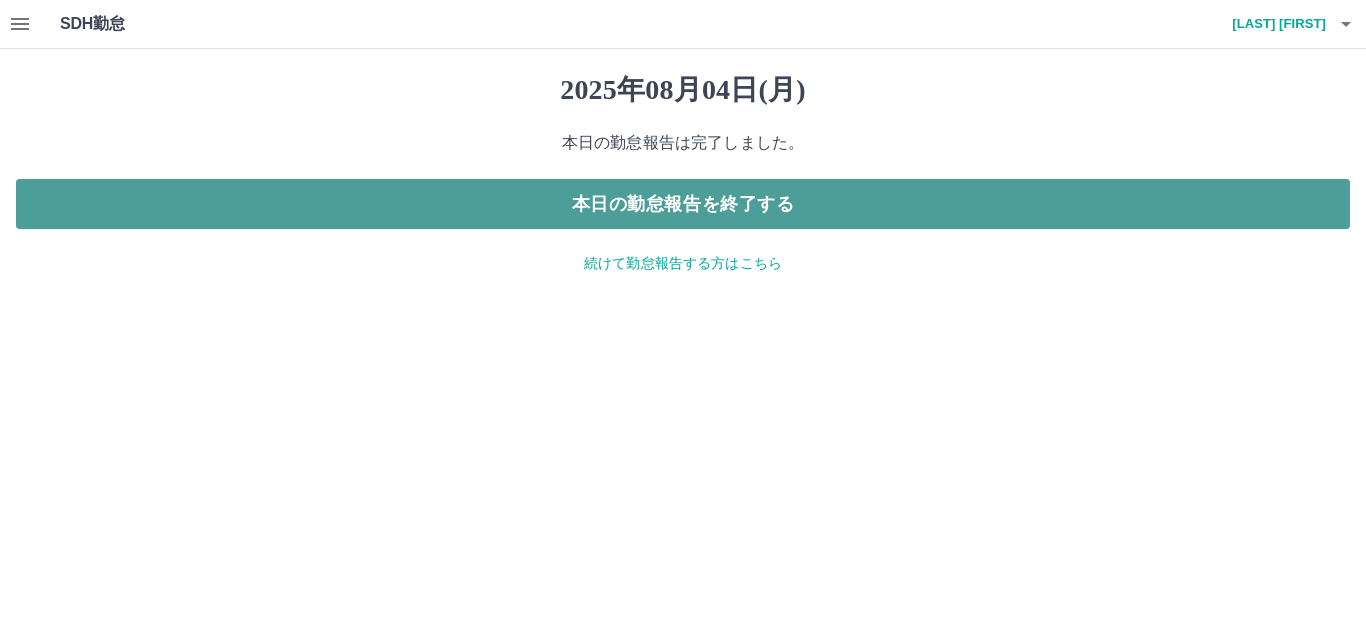 click on "本日の勤怠報告を終了する" at bounding box center (683, 204) 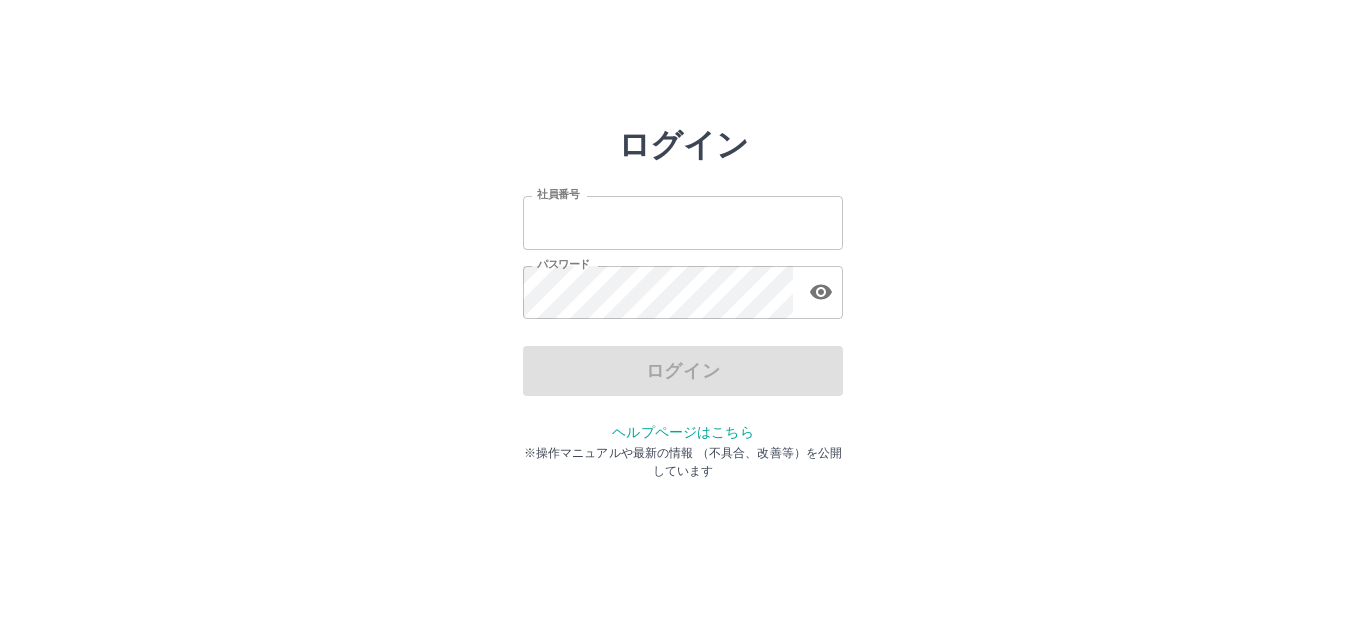 scroll, scrollTop: 0, scrollLeft: 0, axis: both 